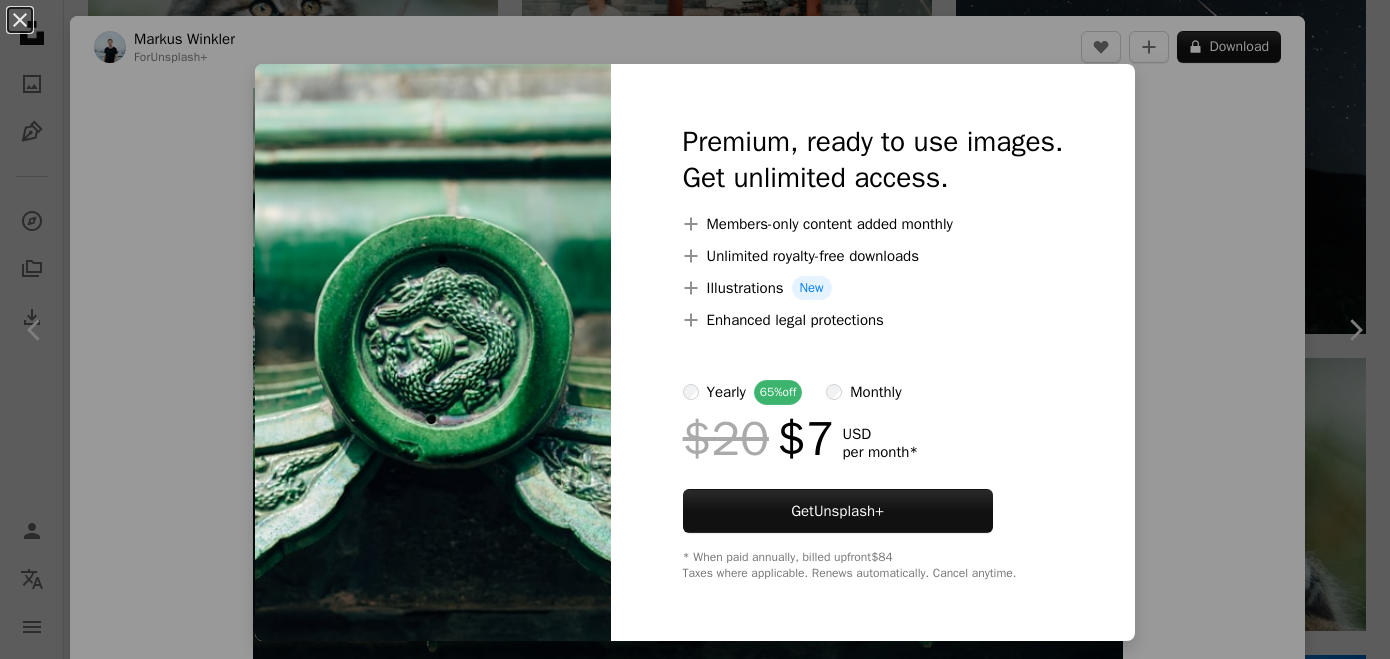 scroll, scrollTop: 23558, scrollLeft: 0, axis: vertical 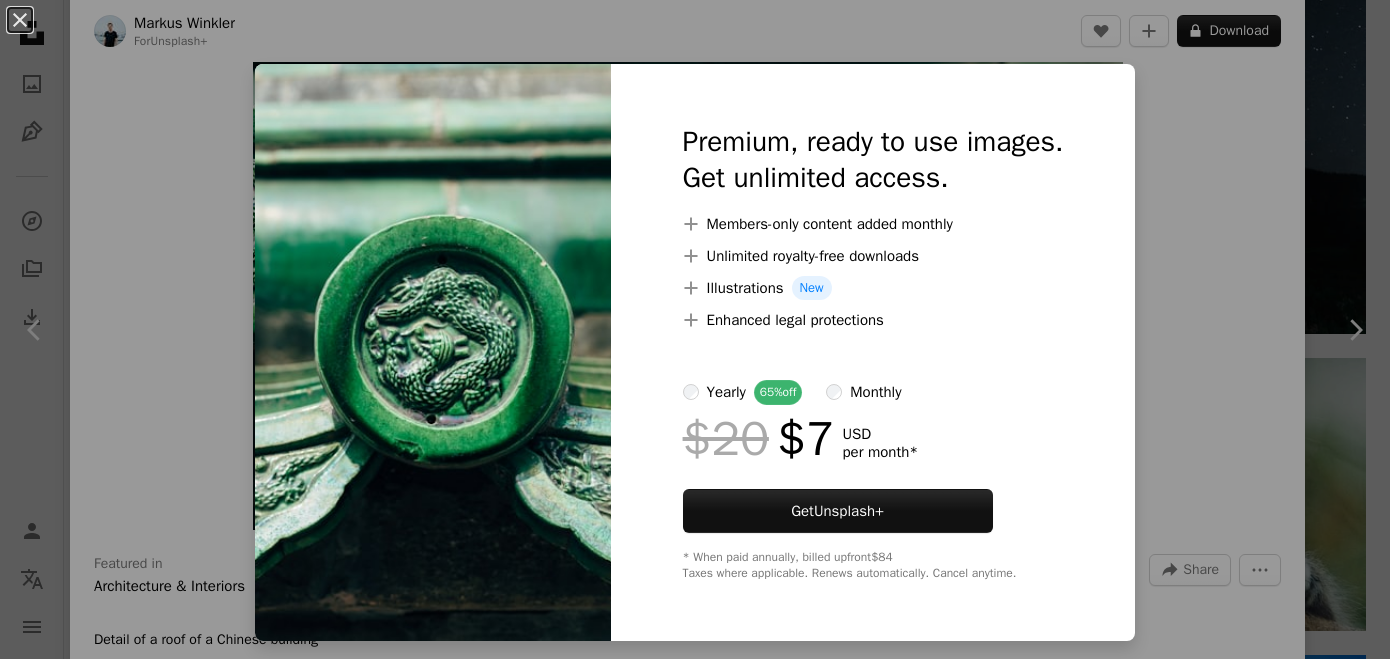 click on "An X shape Premium, ready to use images. Get unlimited access. A plus sign Members-only content added monthly A plus sign Unlimited royalty-free downloads A plus sign Illustrations  New A plus sign Enhanced legal protections yearly 65%  off monthly $20   $7 USD per month * Get  Unsplash+ * When paid annually, billed upfront  $84 Taxes where applicable. Renews automatically. Cancel anytime." at bounding box center [695, 329] 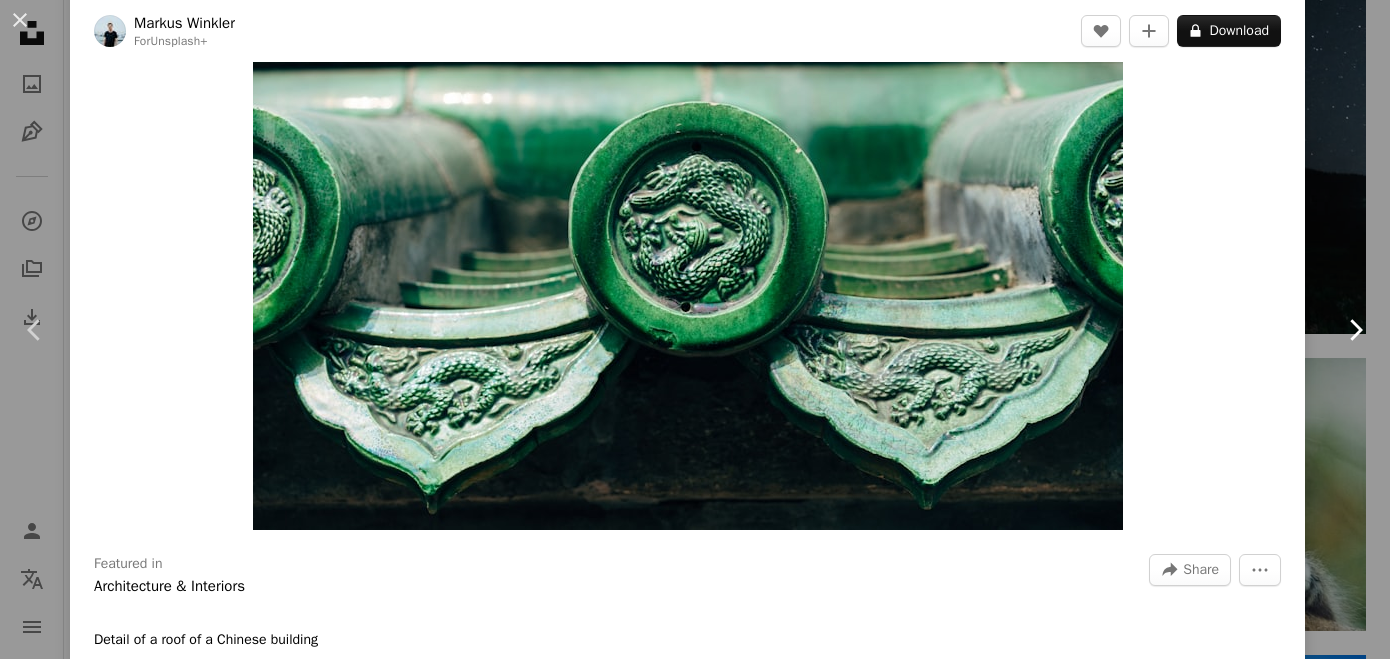 click on "Chevron right" at bounding box center [1355, 330] 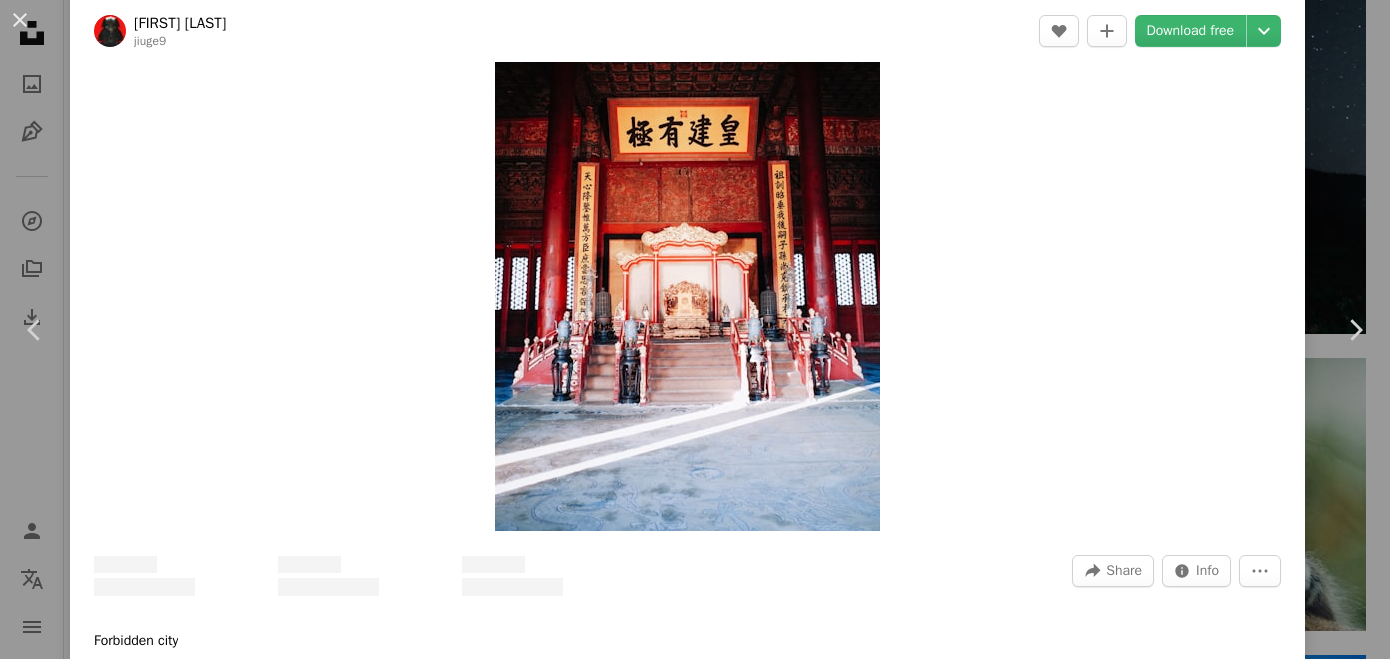scroll, scrollTop: 0, scrollLeft: 0, axis: both 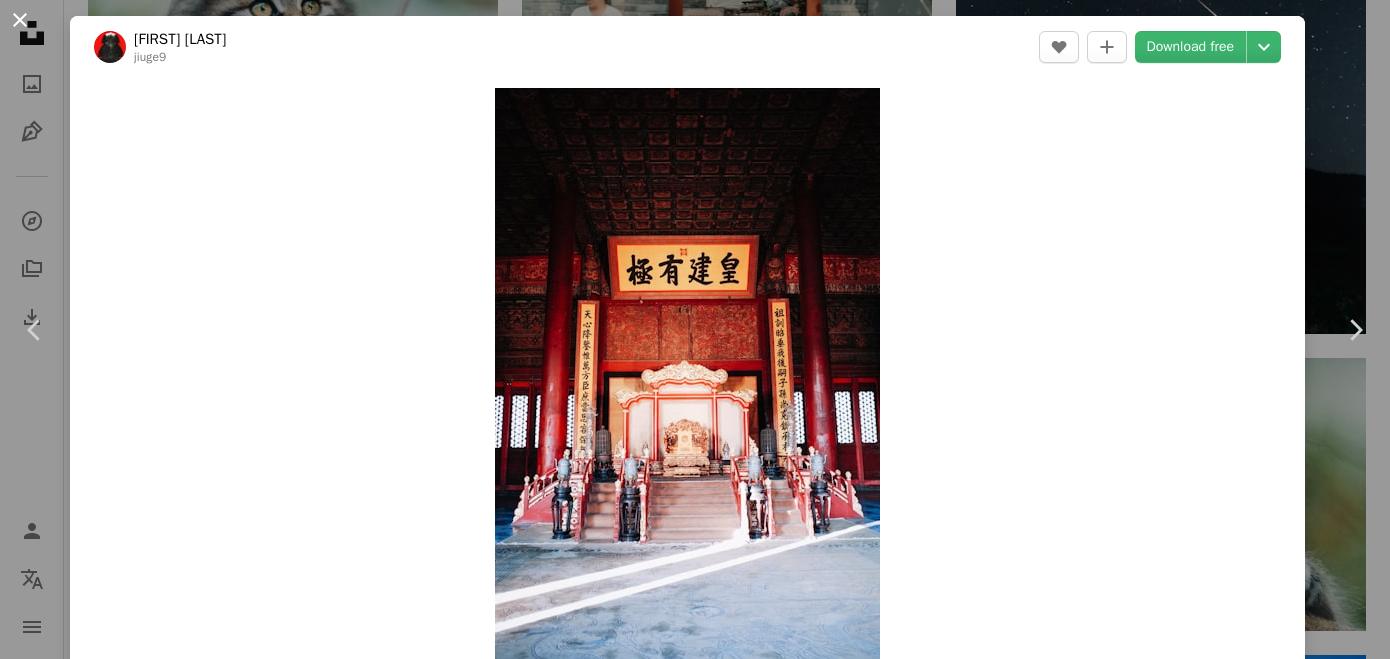 click on "An X shape" at bounding box center (20, 20) 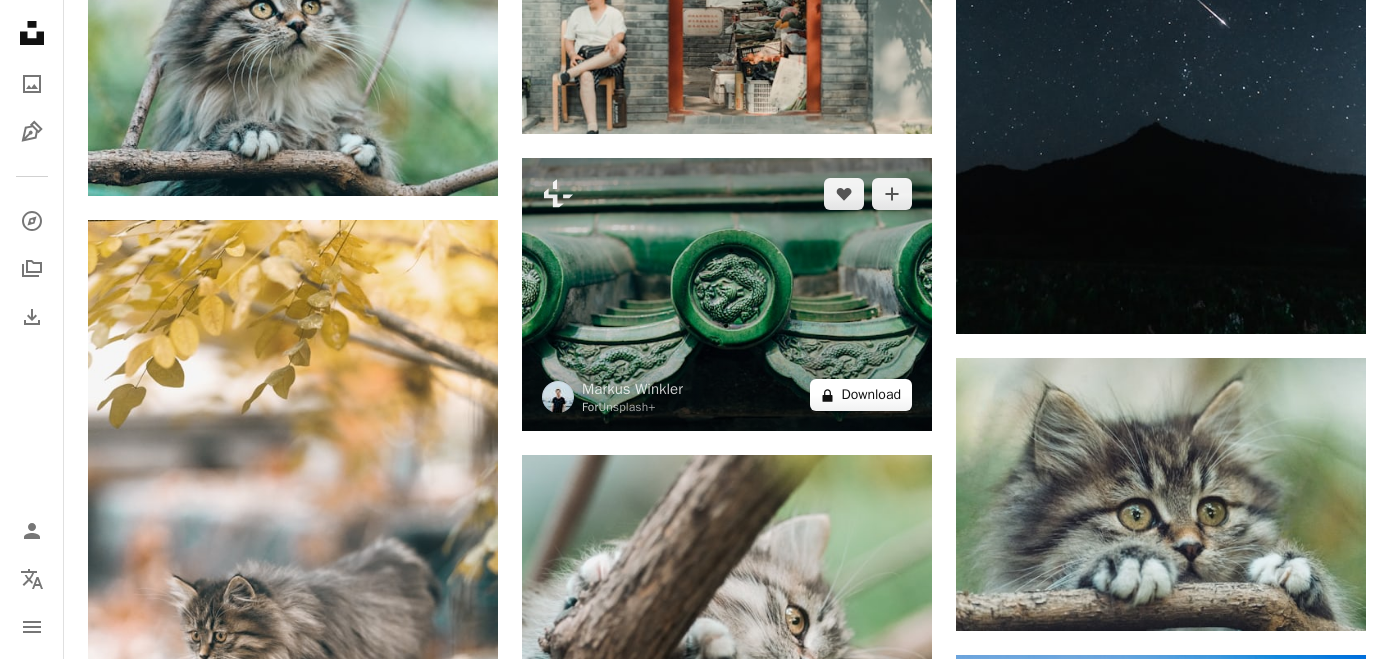 click on "A lock Download" at bounding box center (861, 395) 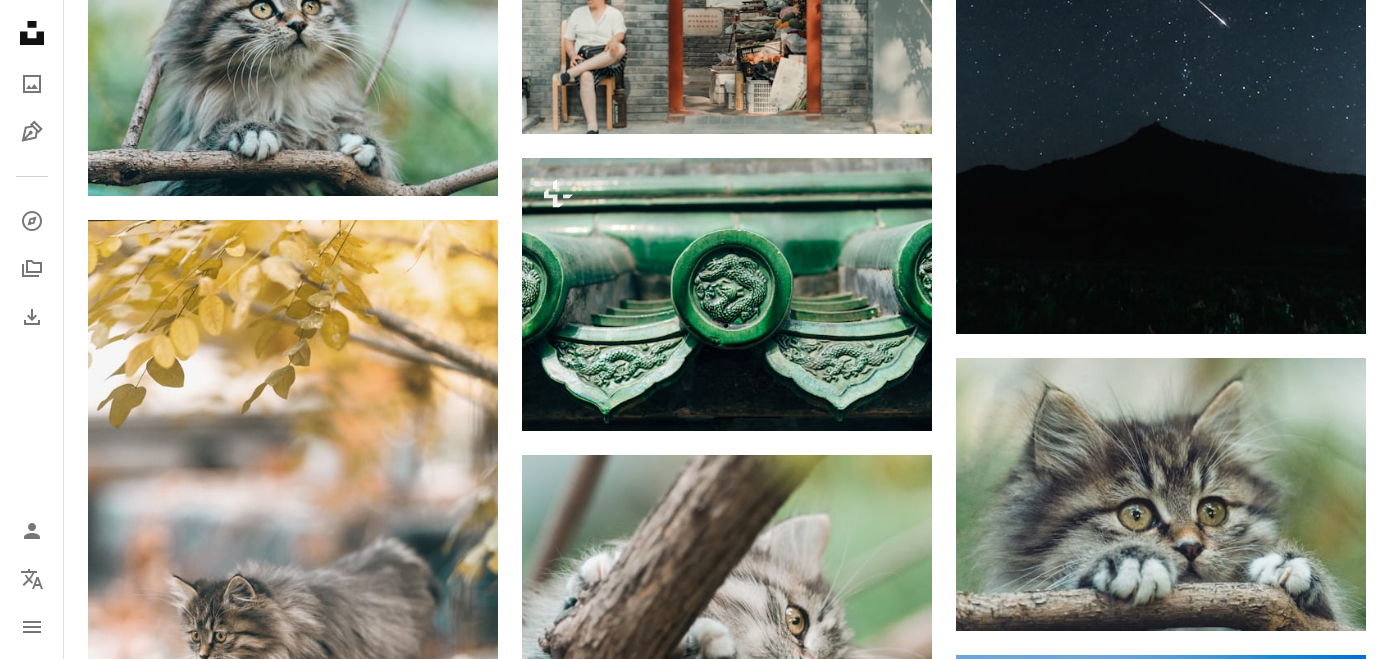 click on "An X shape Premium, ready to use images. Get unlimited access. A plus sign Members-only content added monthly A plus sign Unlimited royalty-free downloads A plus sign Illustrations  New A plus sign Enhanced legal protections yearly 65%  off monthly $20   $7 USD per month * Get  Unsplash+ * When paid annually, billed upfront  $84 Taxes where applicable. Renews automatically. Cancel anytime." at bounding box center (695, 19325) 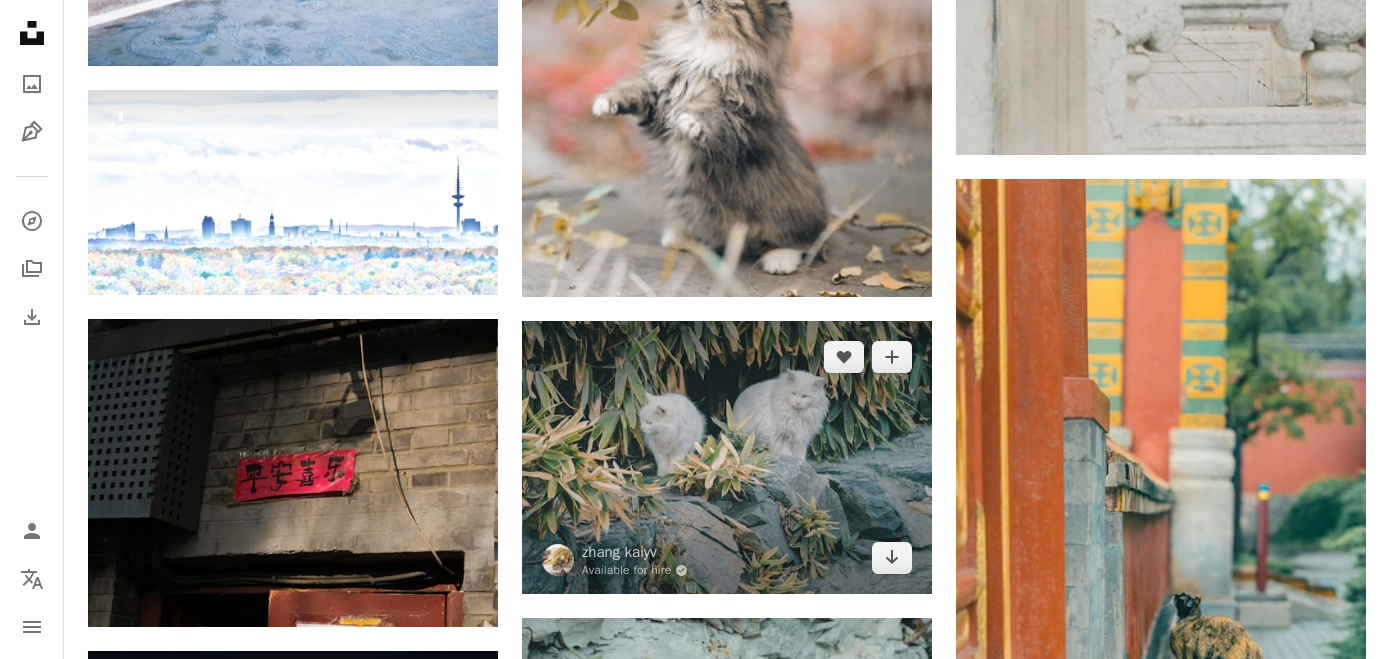 scroll, scrollTop: 25169, scrollLeft: 0, axis: vertical 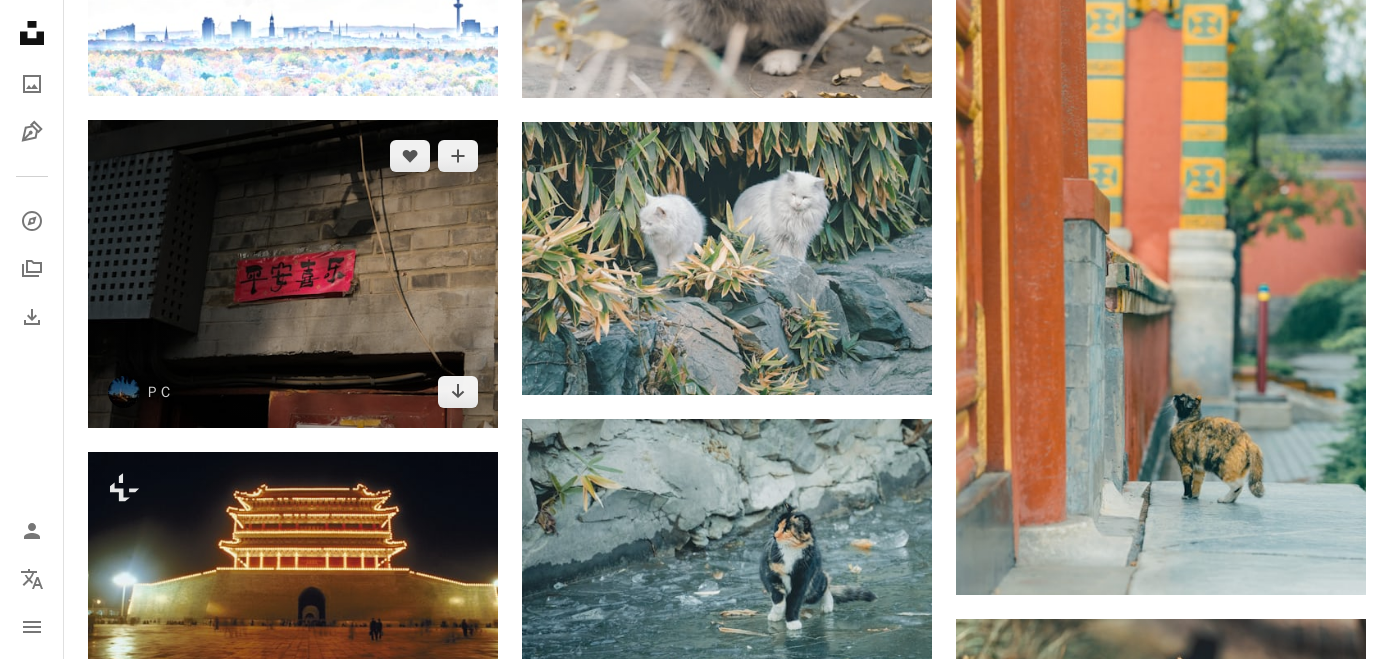 click at bounding box center [293, 274] 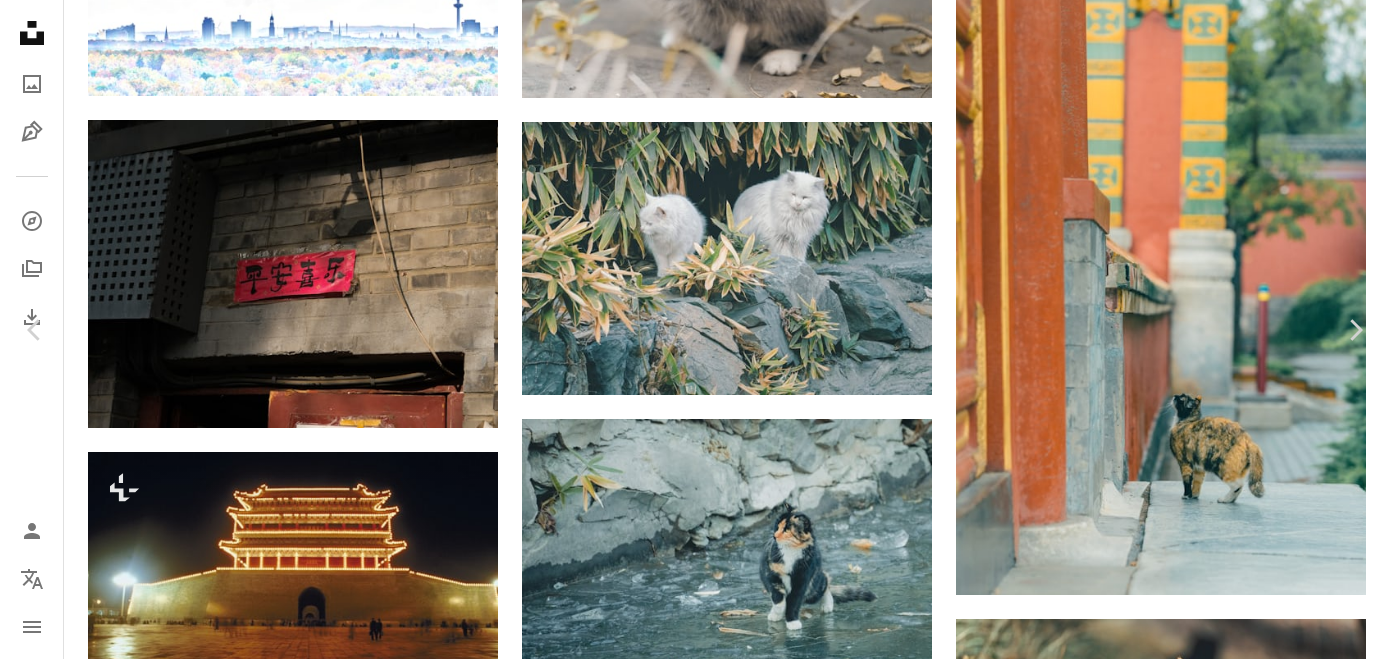 click on "An X shape Chevron left Chevron right P C pc_pc A heart A plus sign Download free Chevron down Zoom in Views 28,960 Downloads 184 A forward-right arrow Share Info icon Info More Actions A map marker [COUNTRY], [CITY], [DISTRICT], [STREET] Calendar outlined Published on  [DATE] Camera FUJIFILM, X-T30 Safety Free to use under the  Unsplash License china beijing building text symbol number Free pictures Browse premium related images on iStock  |  Save 20% with code UNSPLASH20 View more on iStock  ↗ Related images A heart A plus sign MChe Lee Arrow pointing down A heart A plus sign Huang 211 Arrow pointing down A heart A plus sign Thomas Kinto Arrow pointing down A heart A plus sign Yifei Wong Arrow pointing down A heart A plus sign Kris Tian Available for hire A checkmark inside of a circle Arrow pointing down A heart A plus sign Mak Available for hire A checkmark inside of a circle Arrow pointing down A heart A plus sign Damon Lam Arrow pointing down A heart A plus sign Mak Available for hire A heart" at bounding box center (695, 17714) 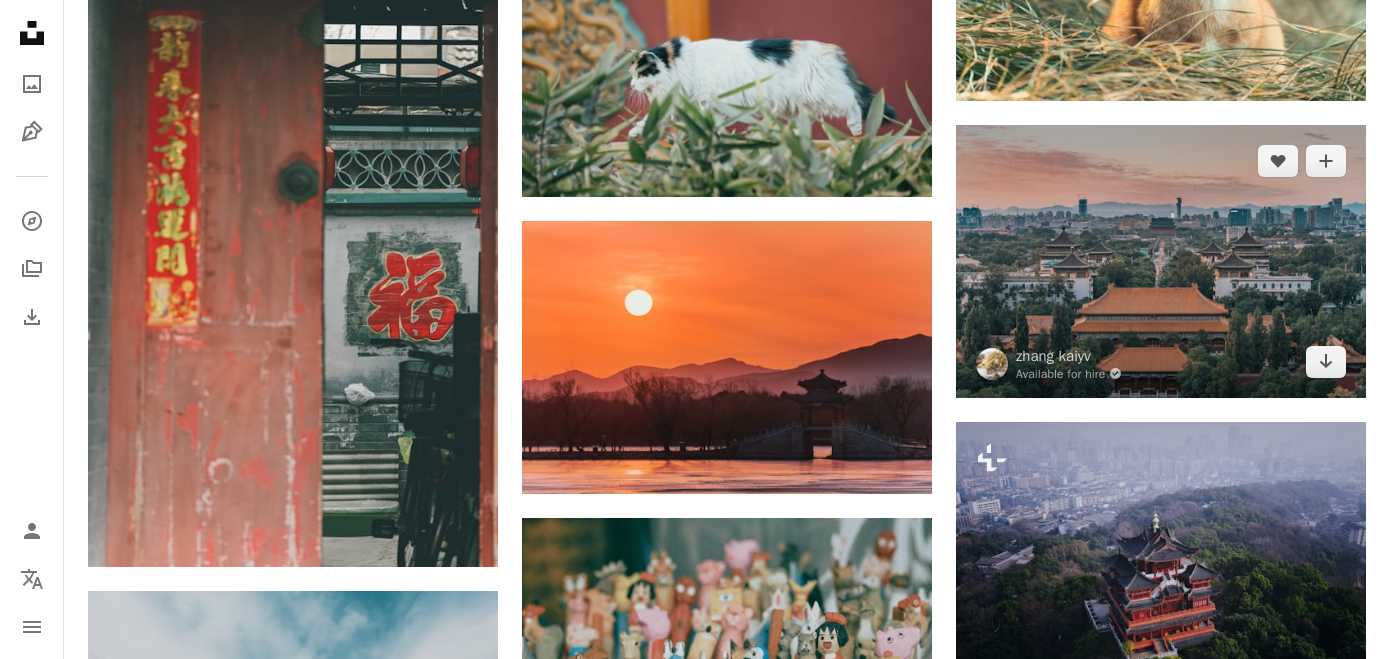 scroll, scrollTop: 25811, scrollLeft: 0, axis: vertical 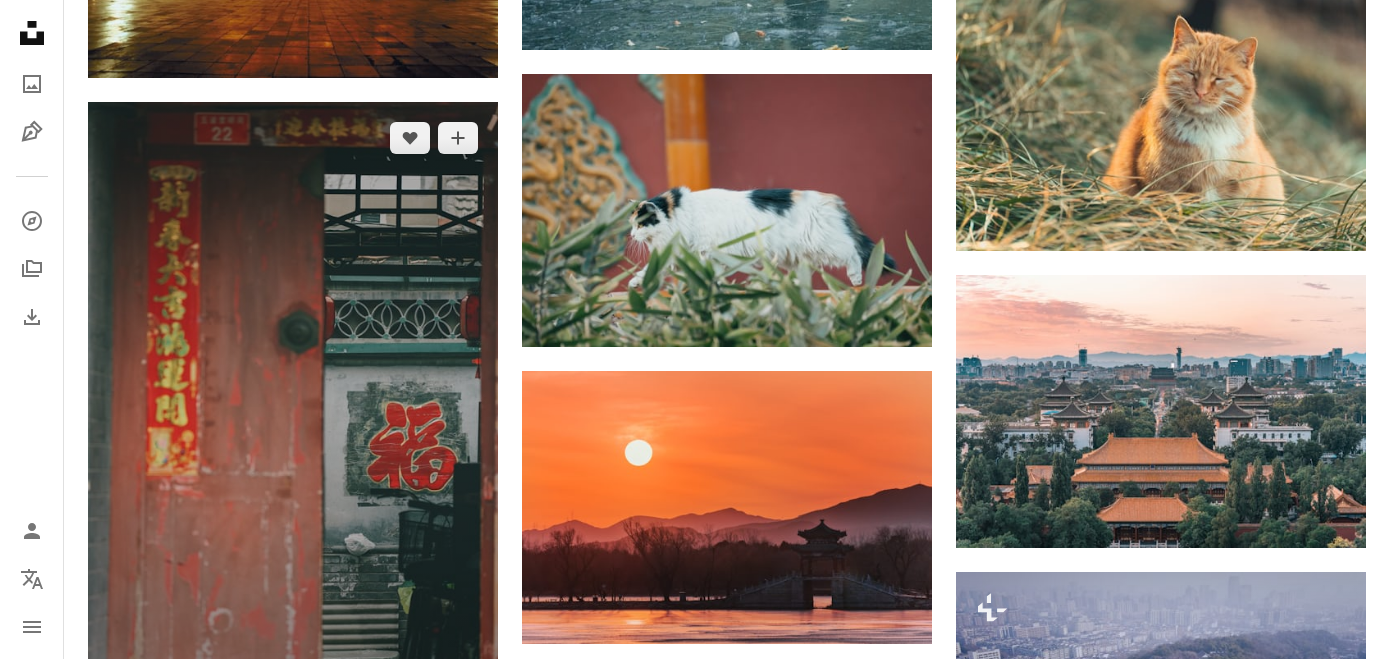 click at bounding box center (293, 409) 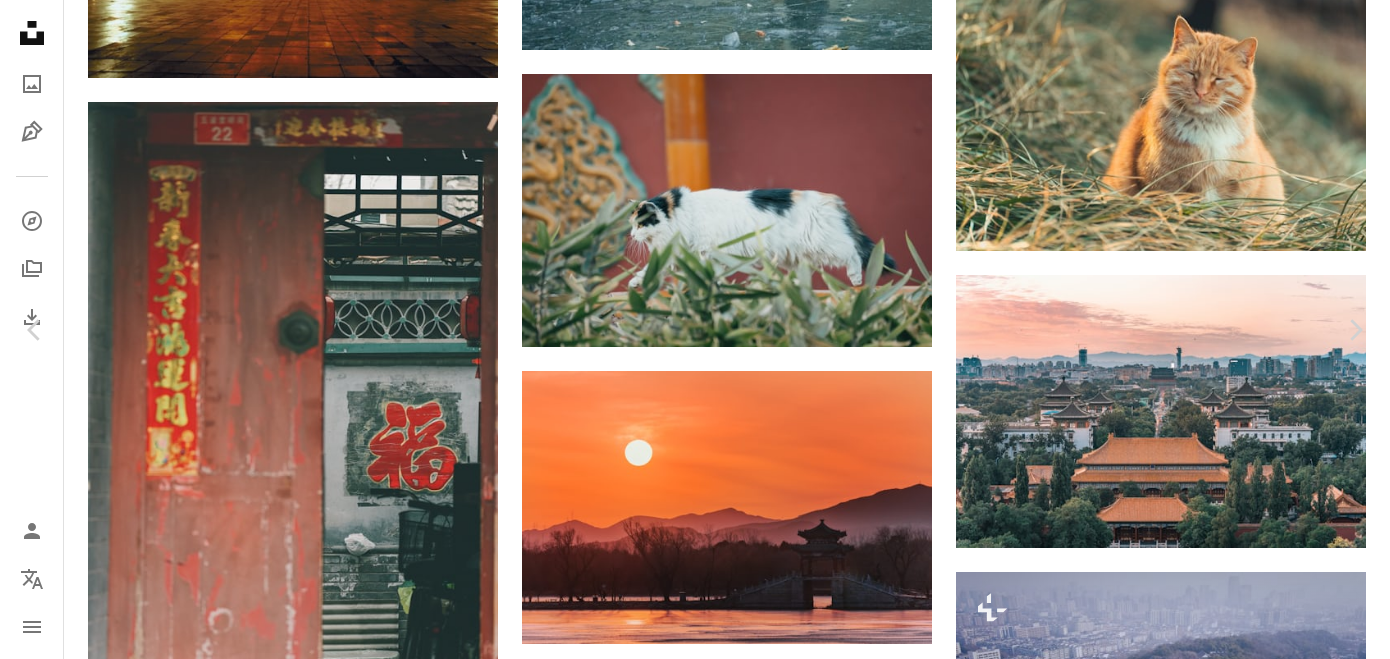drag, startPoint x: 1352, startPoint y: 286, endPoint x: 1260, endPoint y: 332, distance: 102.85912 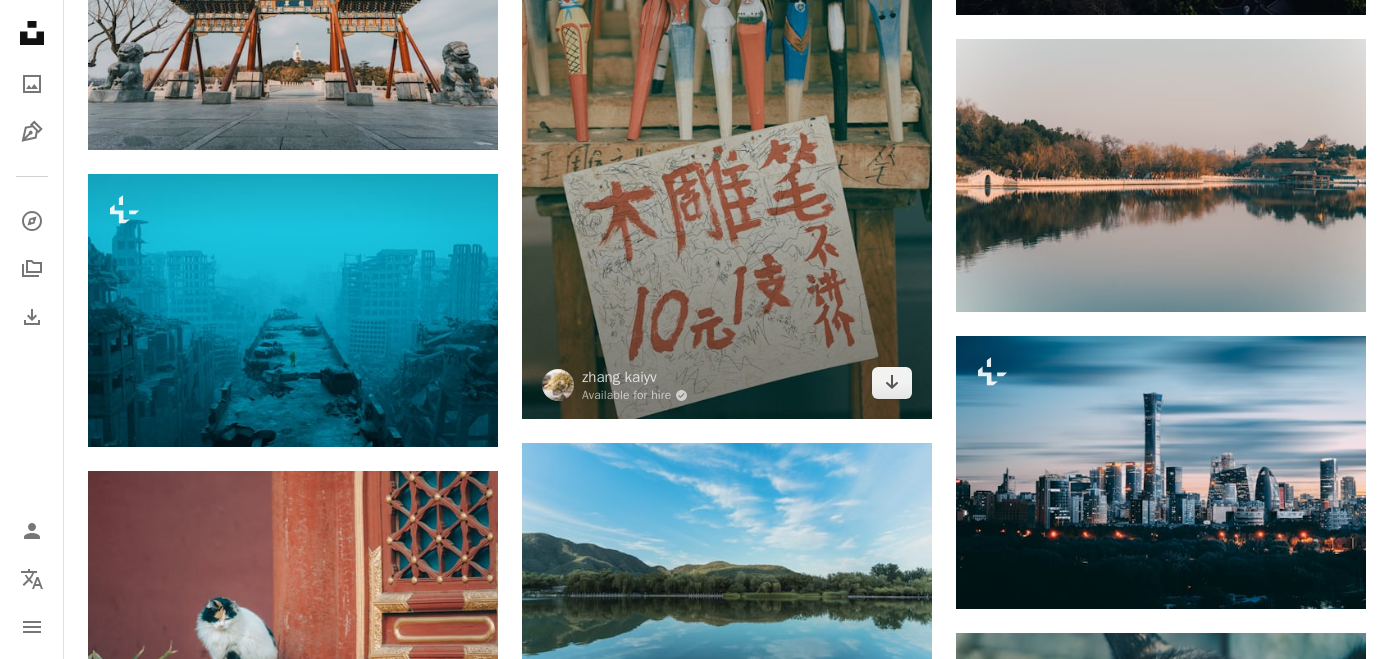scroll, scrollTop: 26841, scrollLeft: 0, axis: vertical 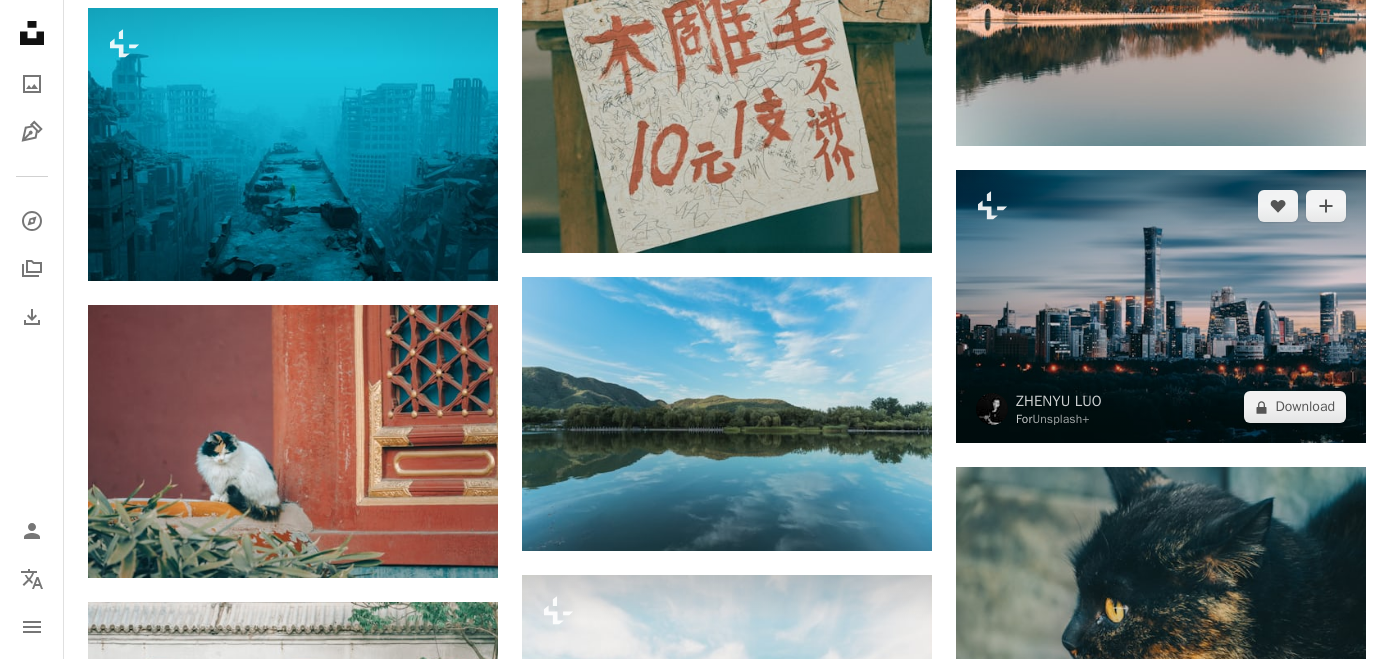 click at bounding box center (1161, 306) 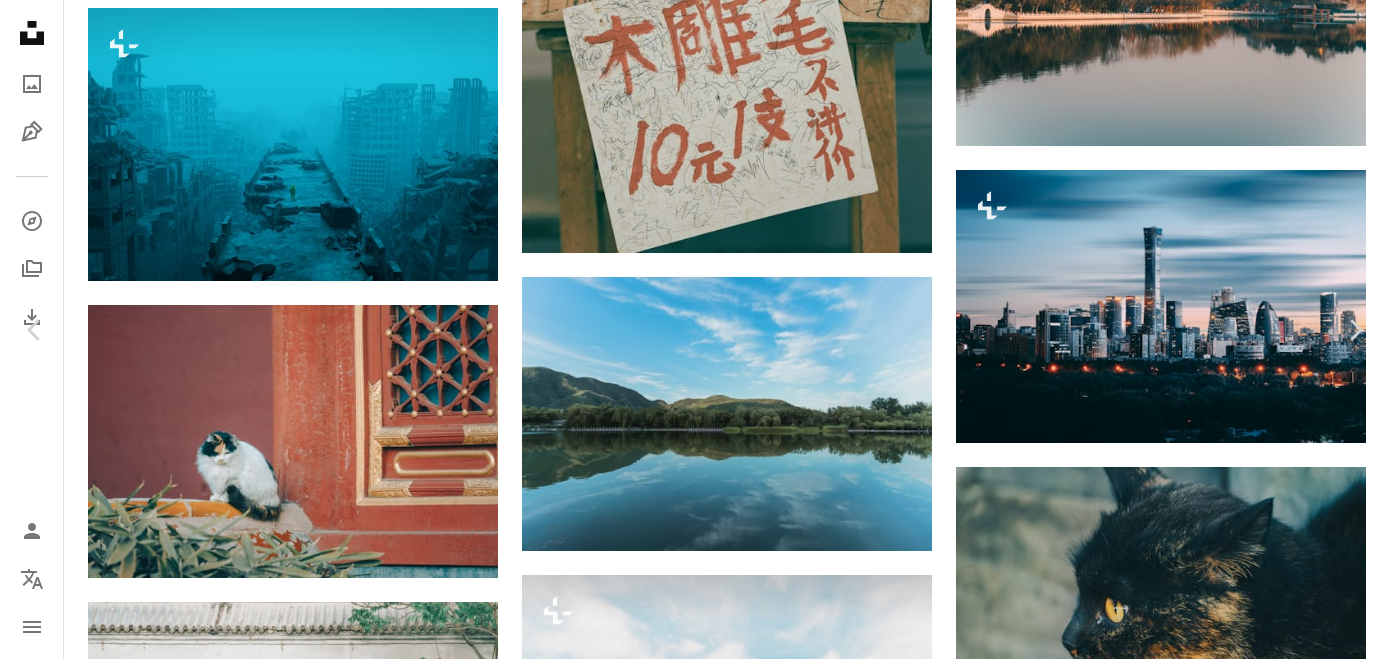 click on "An X shape" at bounding box center (20, 20) 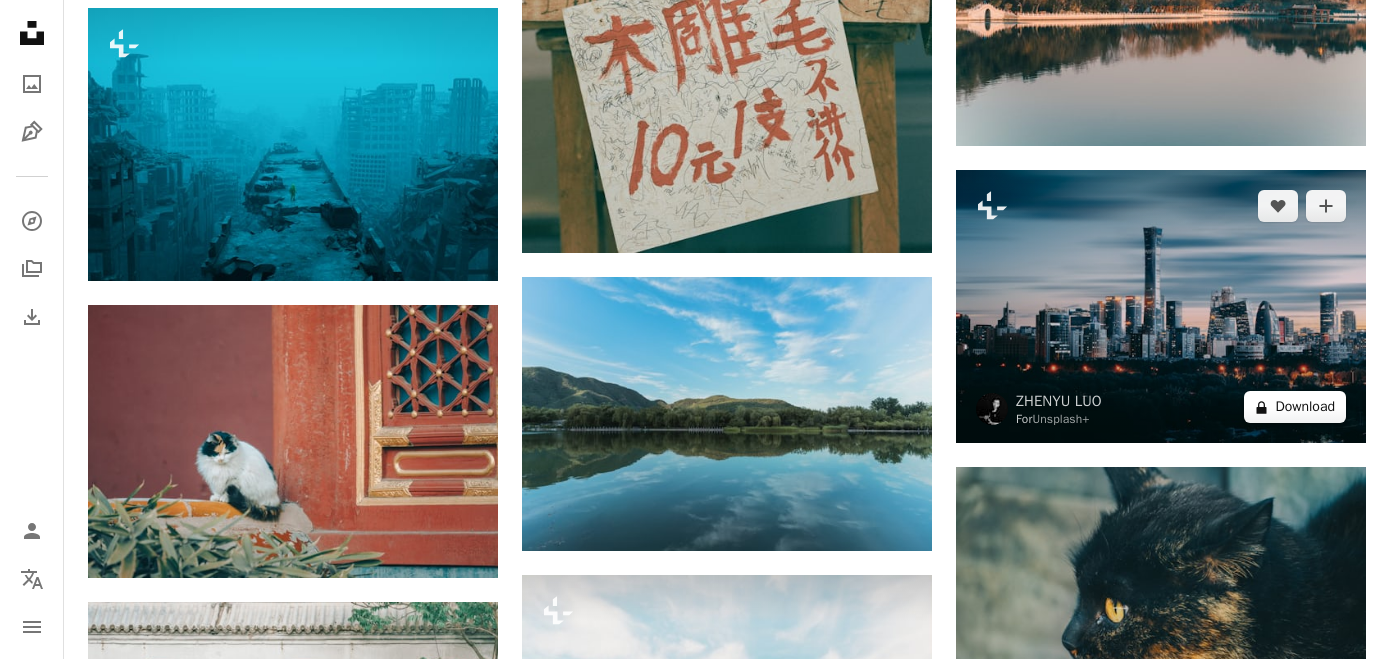click on "A lock Download" at bounding box center [1295, 407] 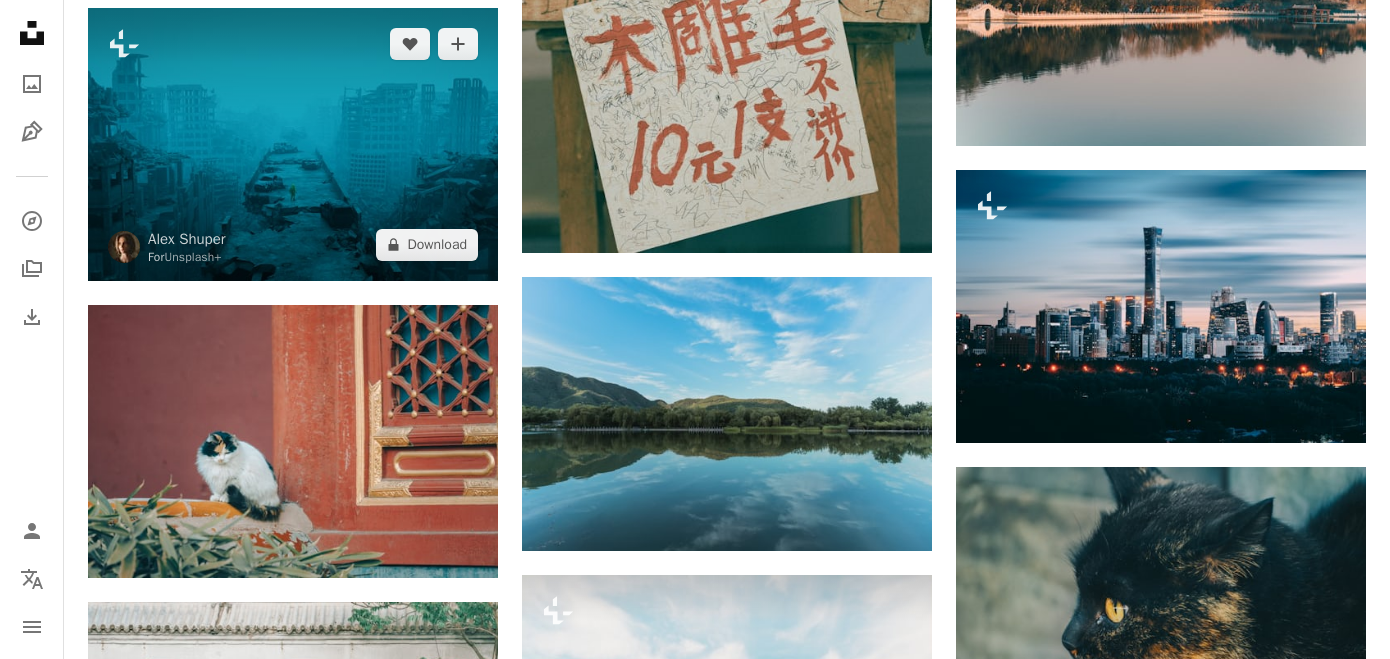 click on "An X shape Premium, ready to use images. Get unlimited access. A plus sign Members-only content added monthly A plus sign Unlimited royalty-free downloads A plus sign Illustrations  New A plus sign Enhanced legal protections yearly 65%  off monthly $20   $7 USD per month * Get  Unsplash+ * When paid annually, billed upfront  $84 Taxes where applicable. Renews automatically. Cancel anytime." at bounding box center [695, 16042] 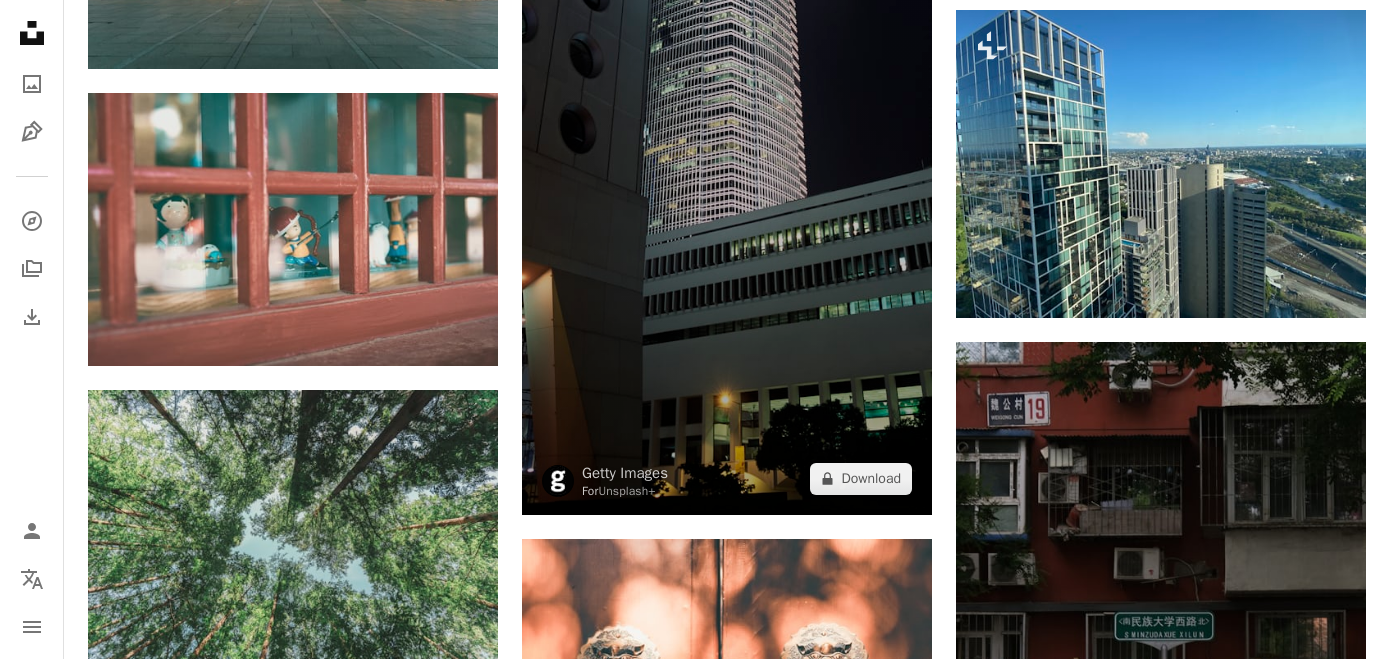 scroll, scrollTop: 32147, scrollLeft: 0, axis: vertical 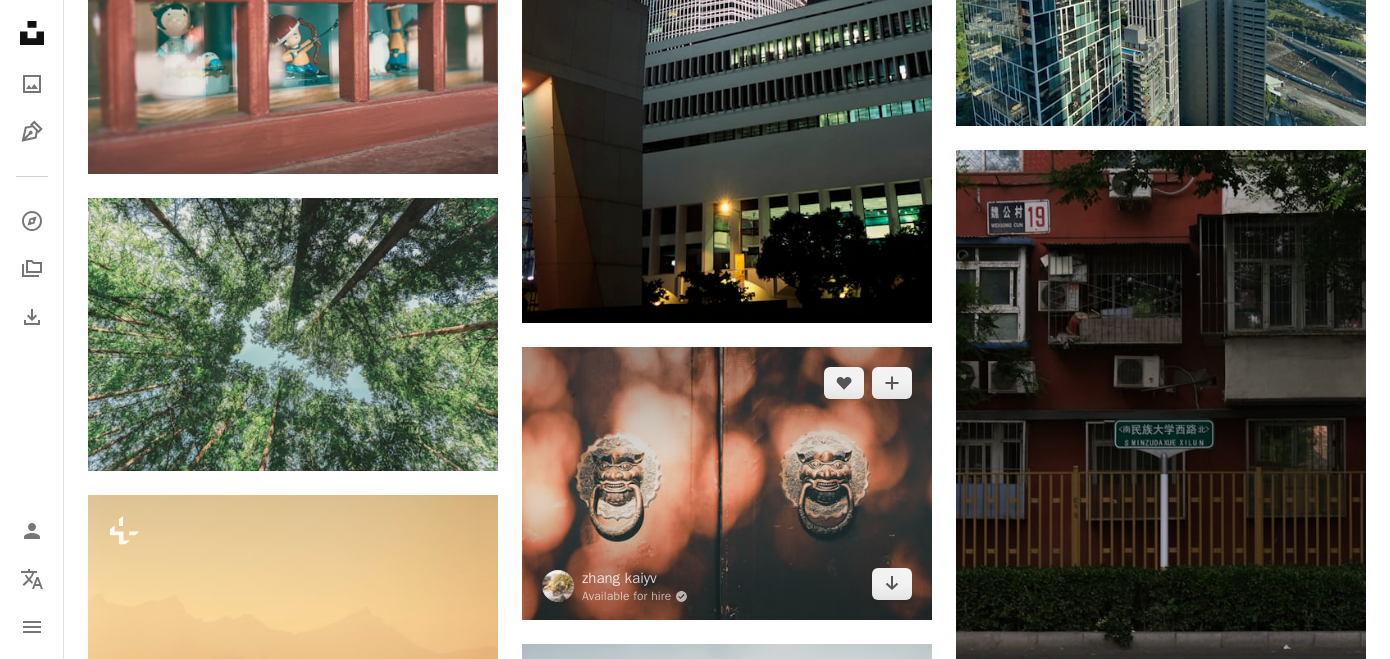 click at bounding box center (727, 483) 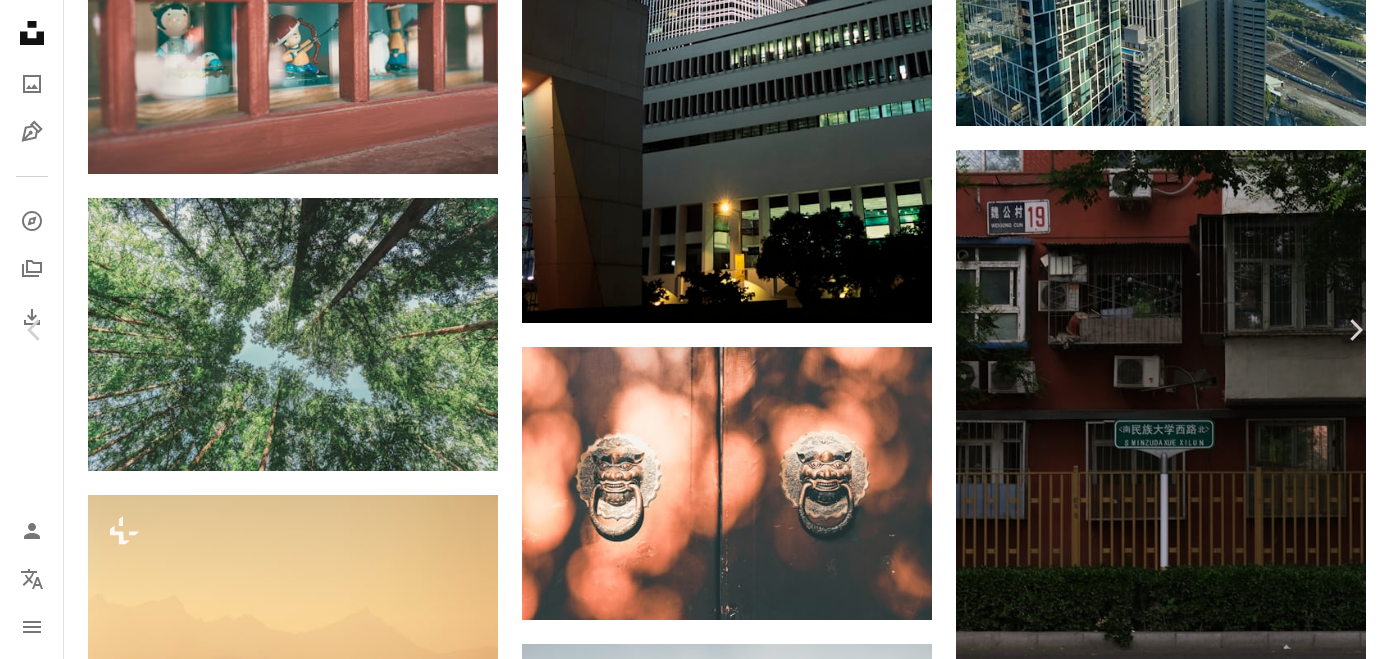 click 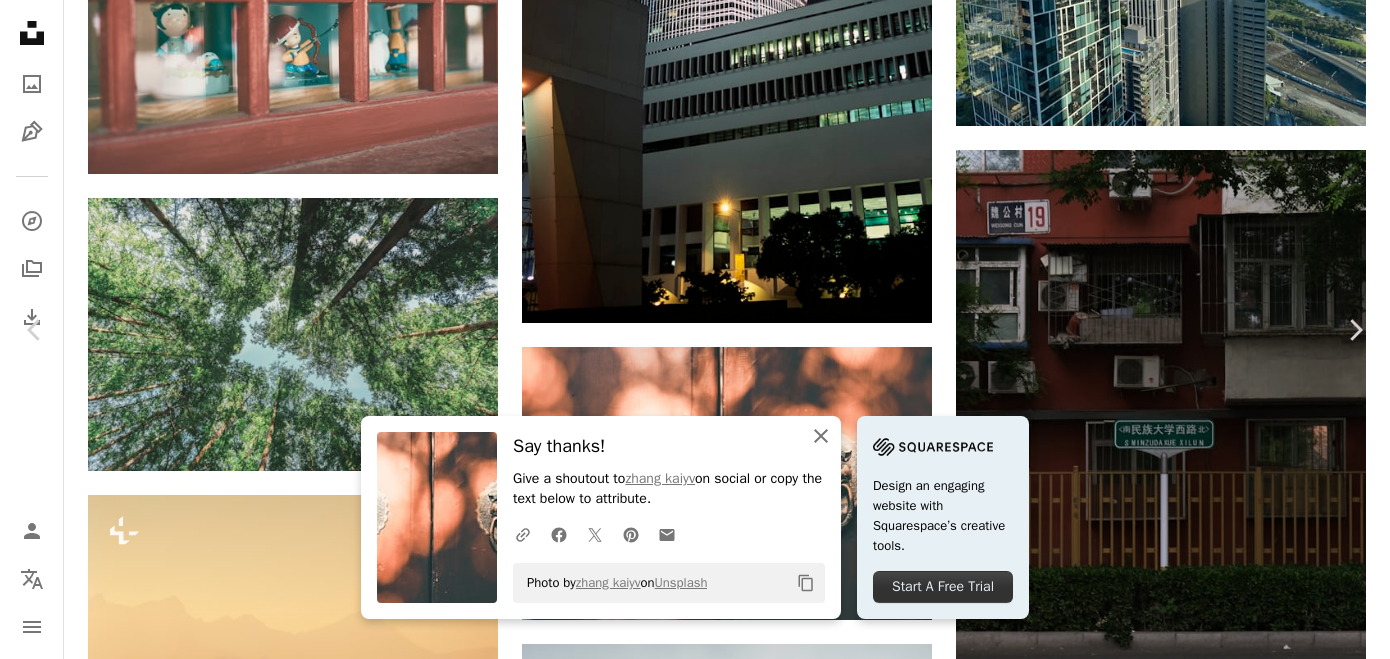 click on "An X shape" 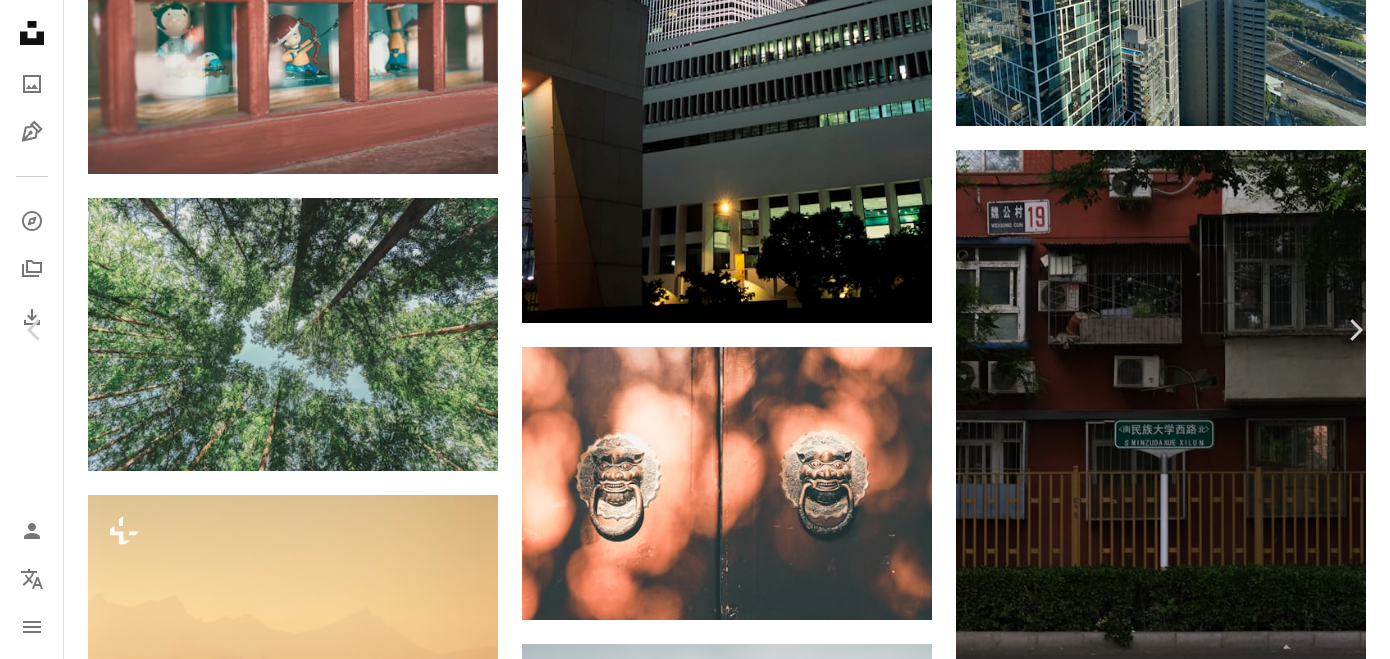 click on "An X shape" at bounding box center (20, 20) 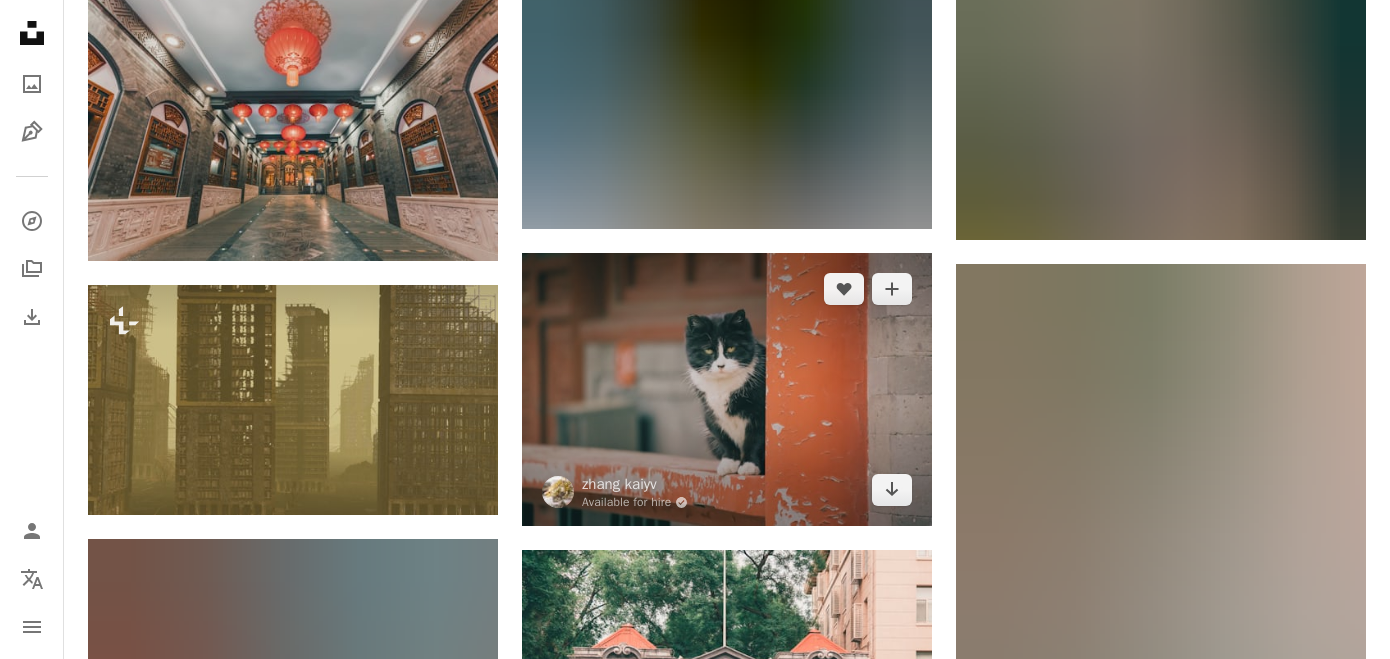 scroll, scrollTop: 48523, scrollLeft: 0, axis: vertical 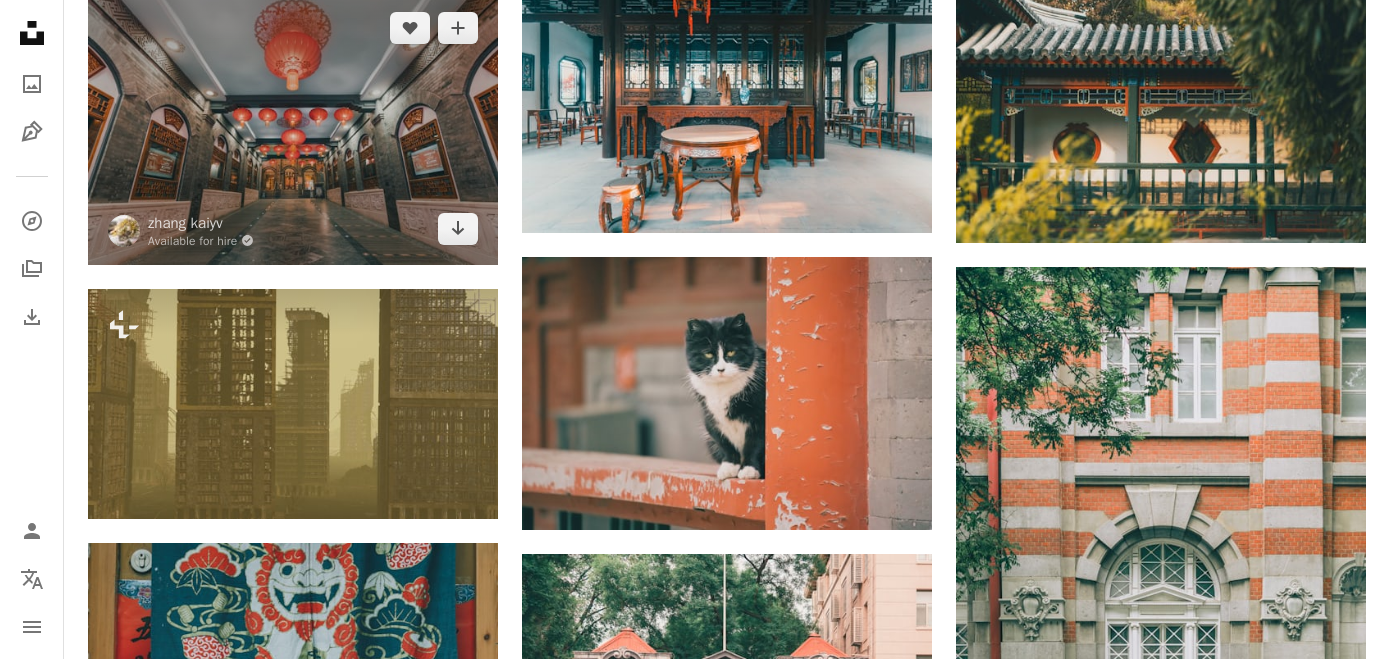click at bounding box center [293, 128] 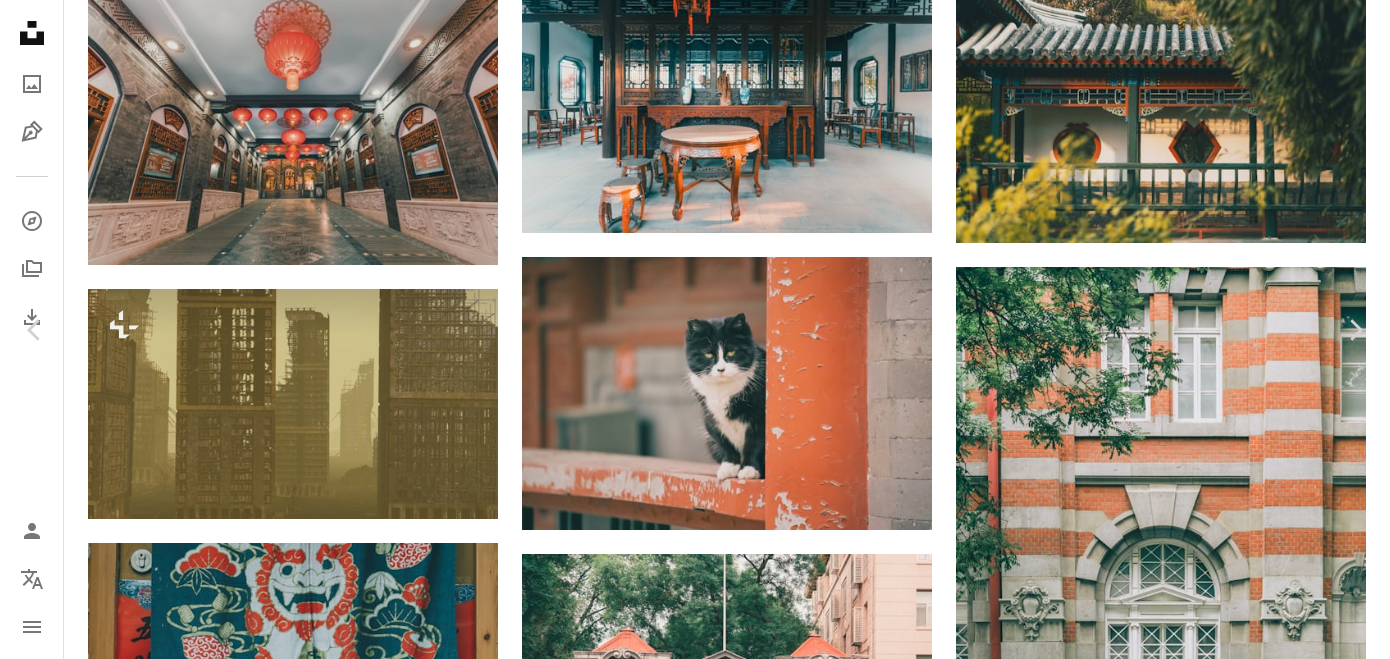 click on "Chevron down" 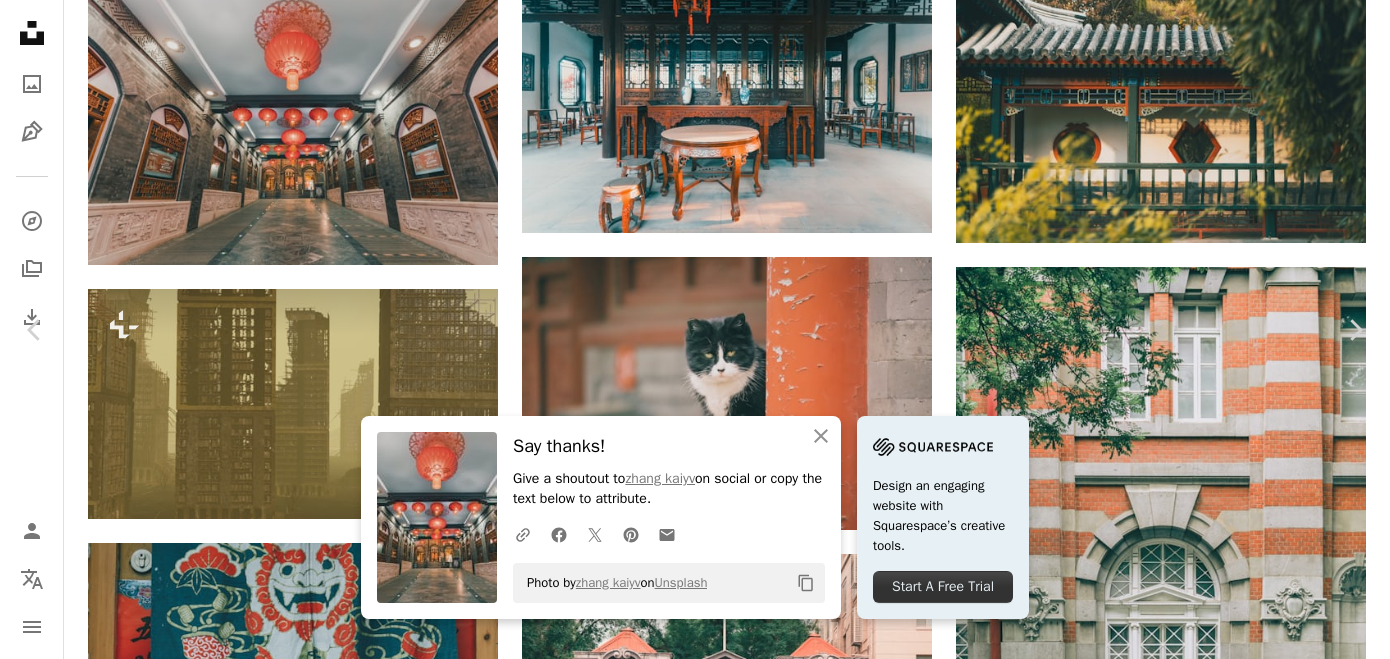 click on "An X shape" at bounding box center [20, 20] 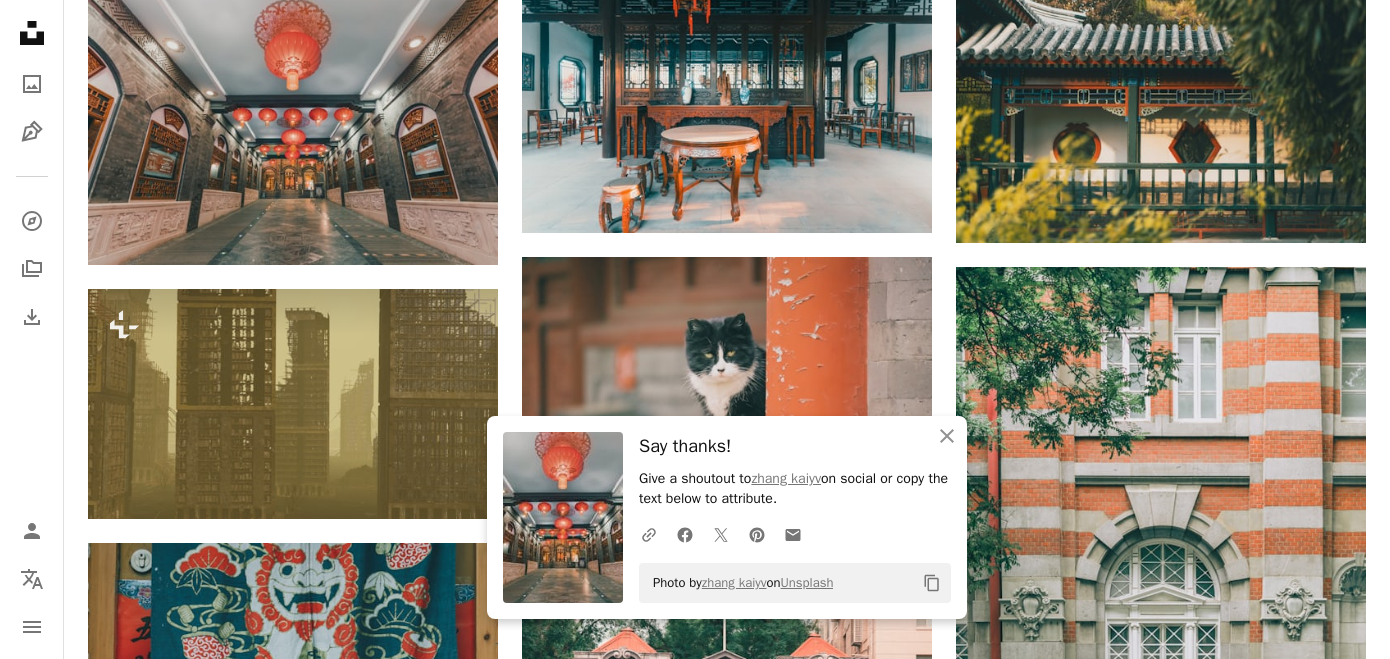 click on "Unsplash logo Unsplash Home" 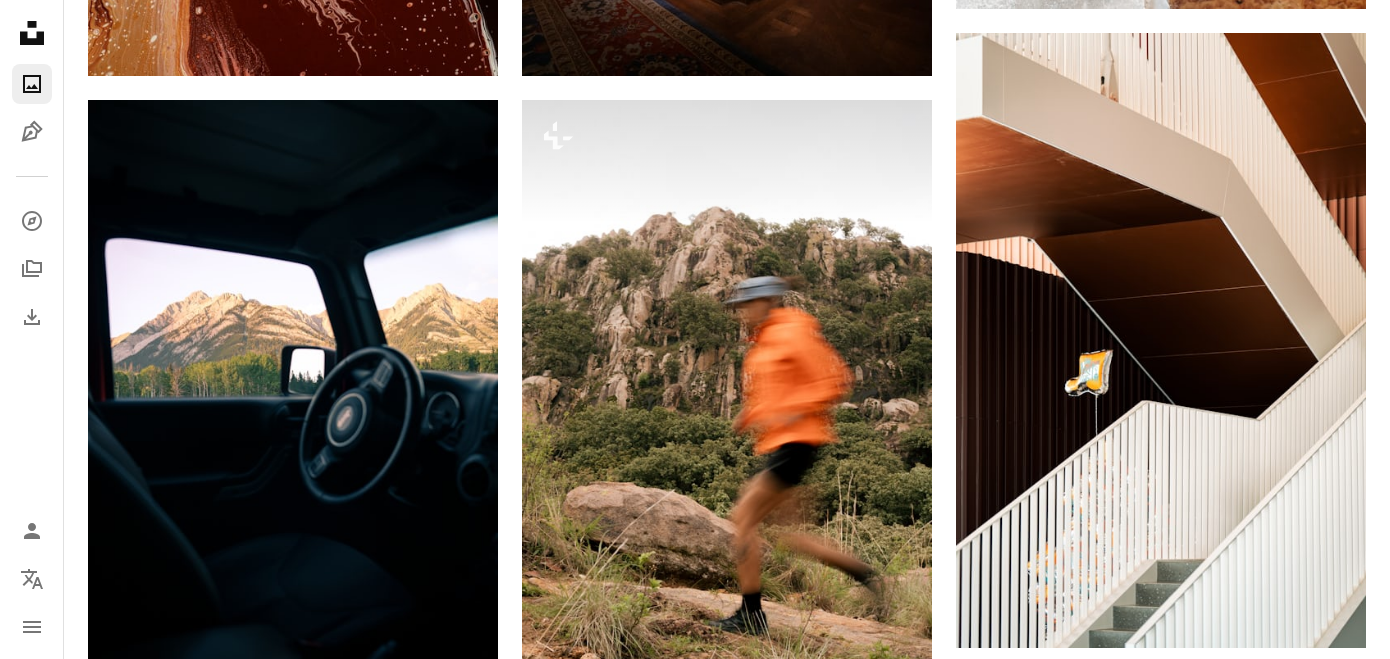 scroll, scrollTop: 0, scrollLeft: 0, axis: both 